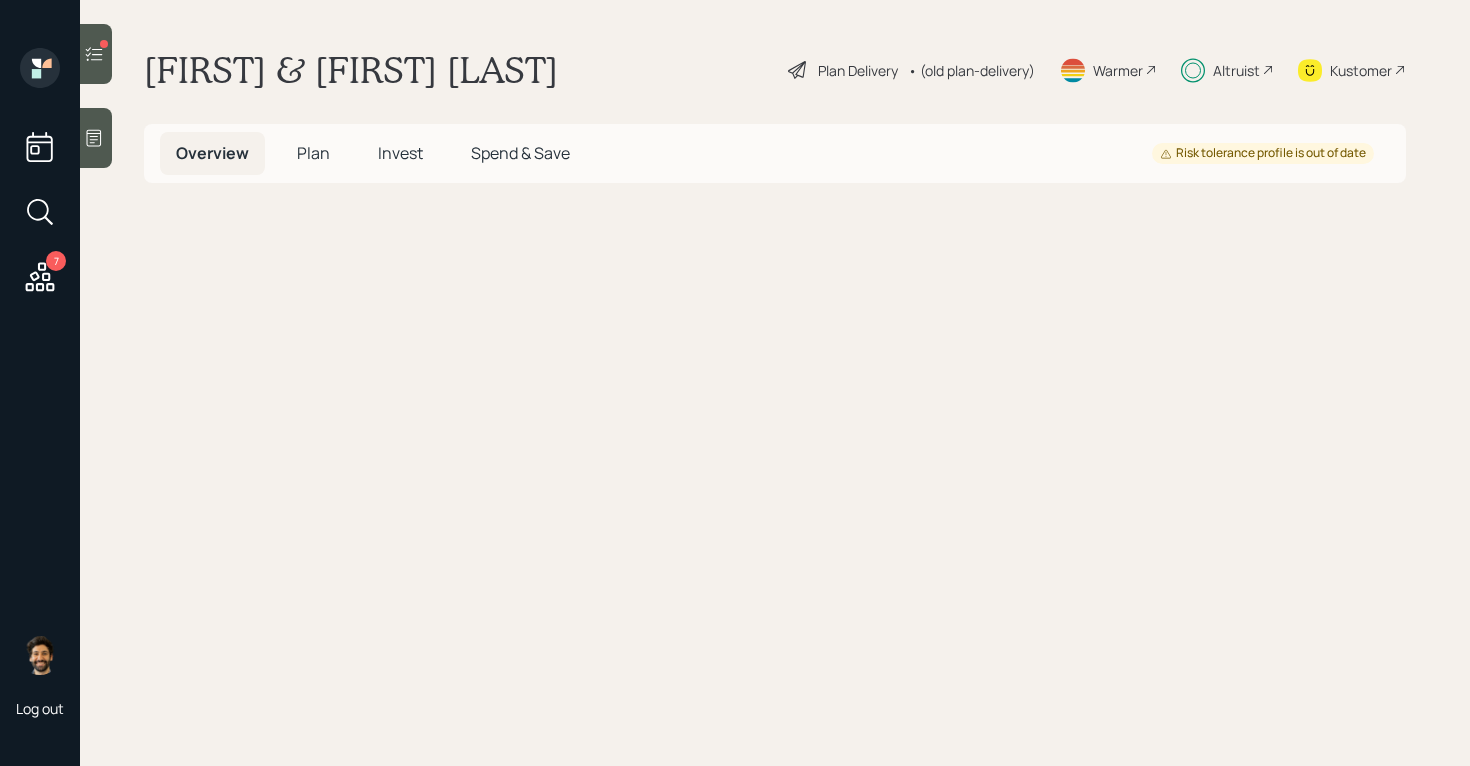 scroll, scrollTop: 0, scrollLeft: 0, axis: both 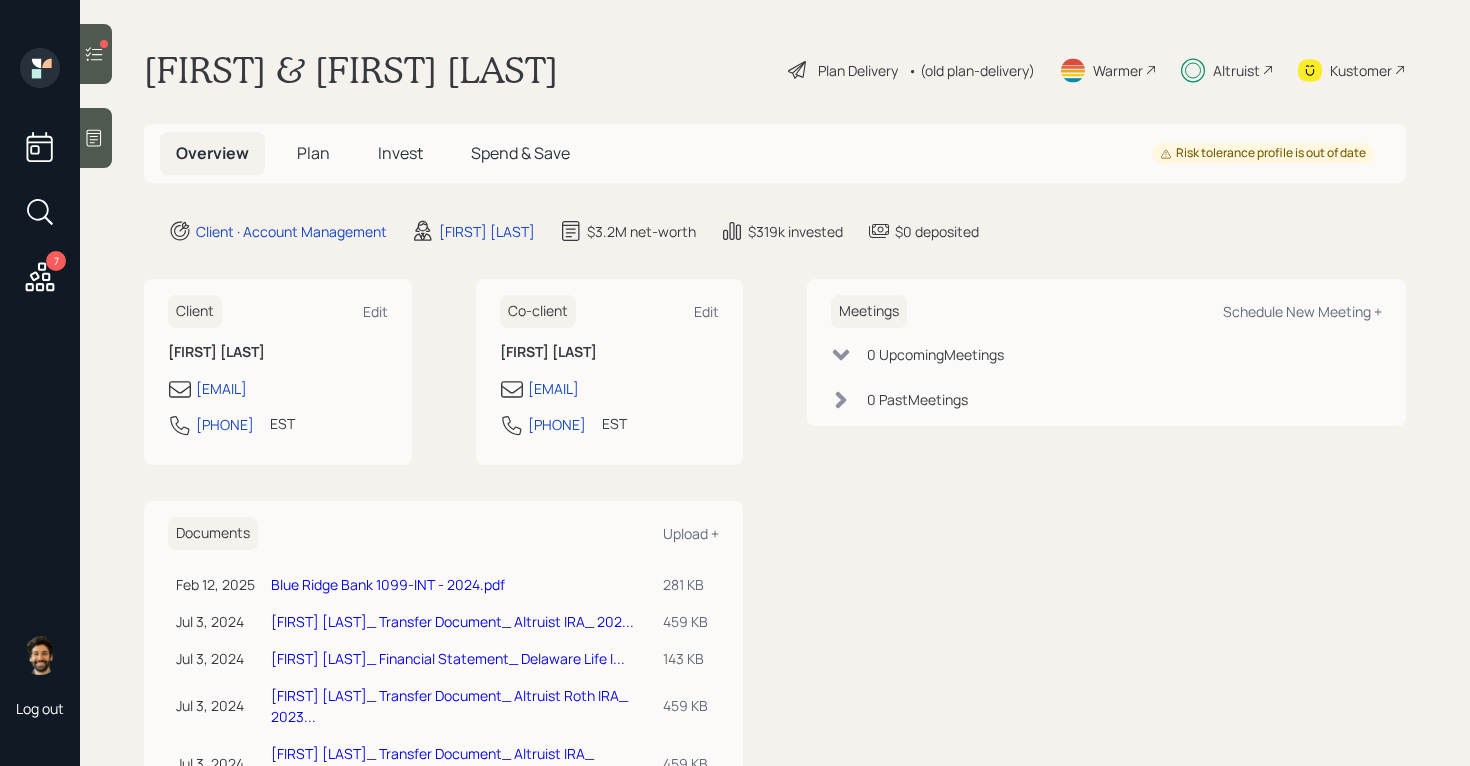 click on "Invest" at bounding box center [400, 153] 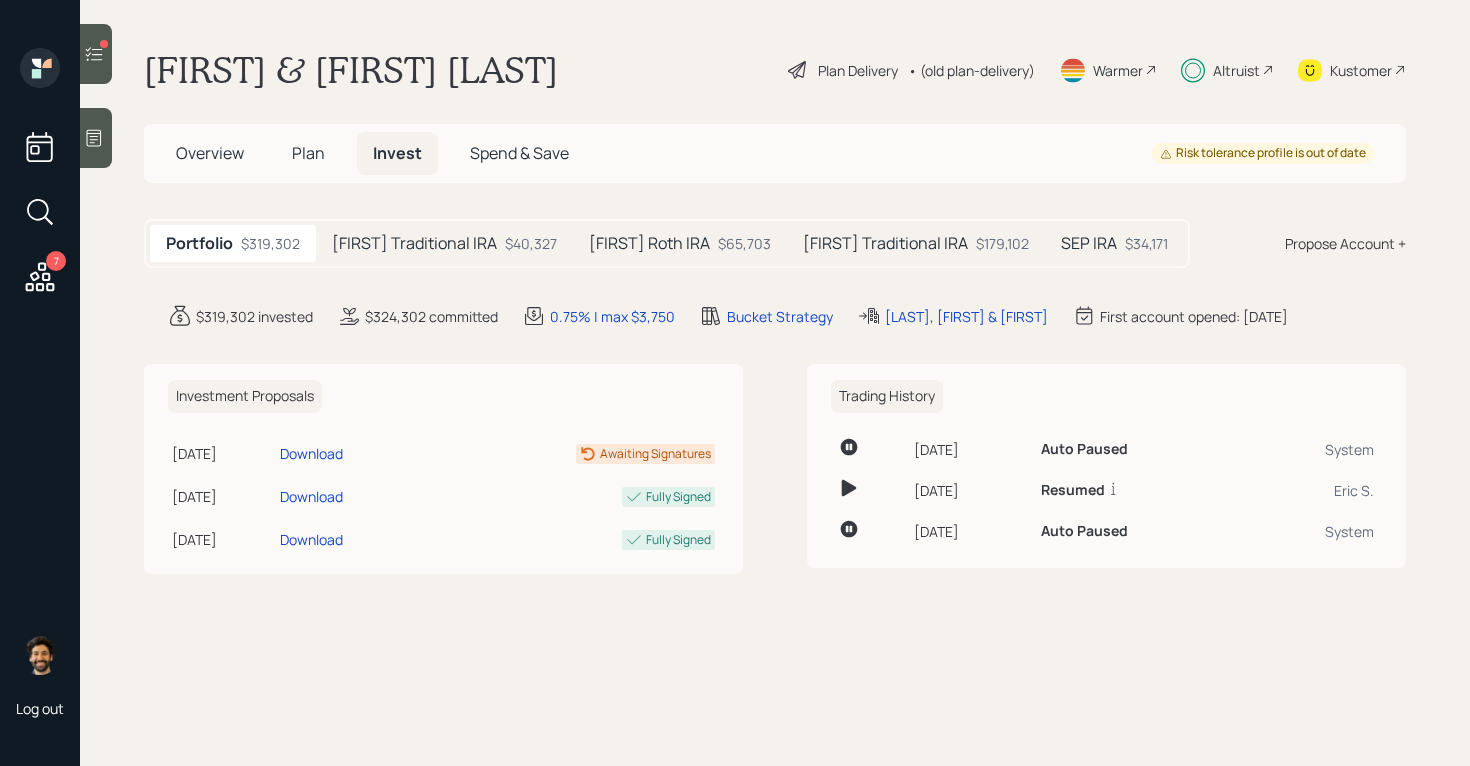 click on "Warmer Altruist Kustomer Overview Plan Invest Spend & Save Risk tolerance profile is out of date Portfolio $319,302 [FIRST] Traditional IRA $40,327 [FIRST] Roth IRA $65,703 [FIRST] Traditional IRA $179,102 SEP IRA $34,171 Propose Account + $319,302 invested $324,302 committed 0.75% | max $3,750 Bucket Strategy [LAST], [FIRST] & [FIRST] First account opened: [DATE] Investment Proposals [DATE] Tuesday, [DATE] 5:06 PM EST Download Awaiting Signatures [DATE] Friday, [DATE] 5:06 PM EDT Download Fully Signed [DATE] Friday, [DATE] 5:13 PM EDT Download Fully Signed Trading History Wednesday, [DATE] 1:12 PM EDT Auto Paused System Tuesday, [DATE] 8:09 AM EDT Resumed unpause [FIRST] [LAST] [DATE] Friday, [DATE] 9:03 AM EDT Auto Paused System" at bounding box center (775, 383) 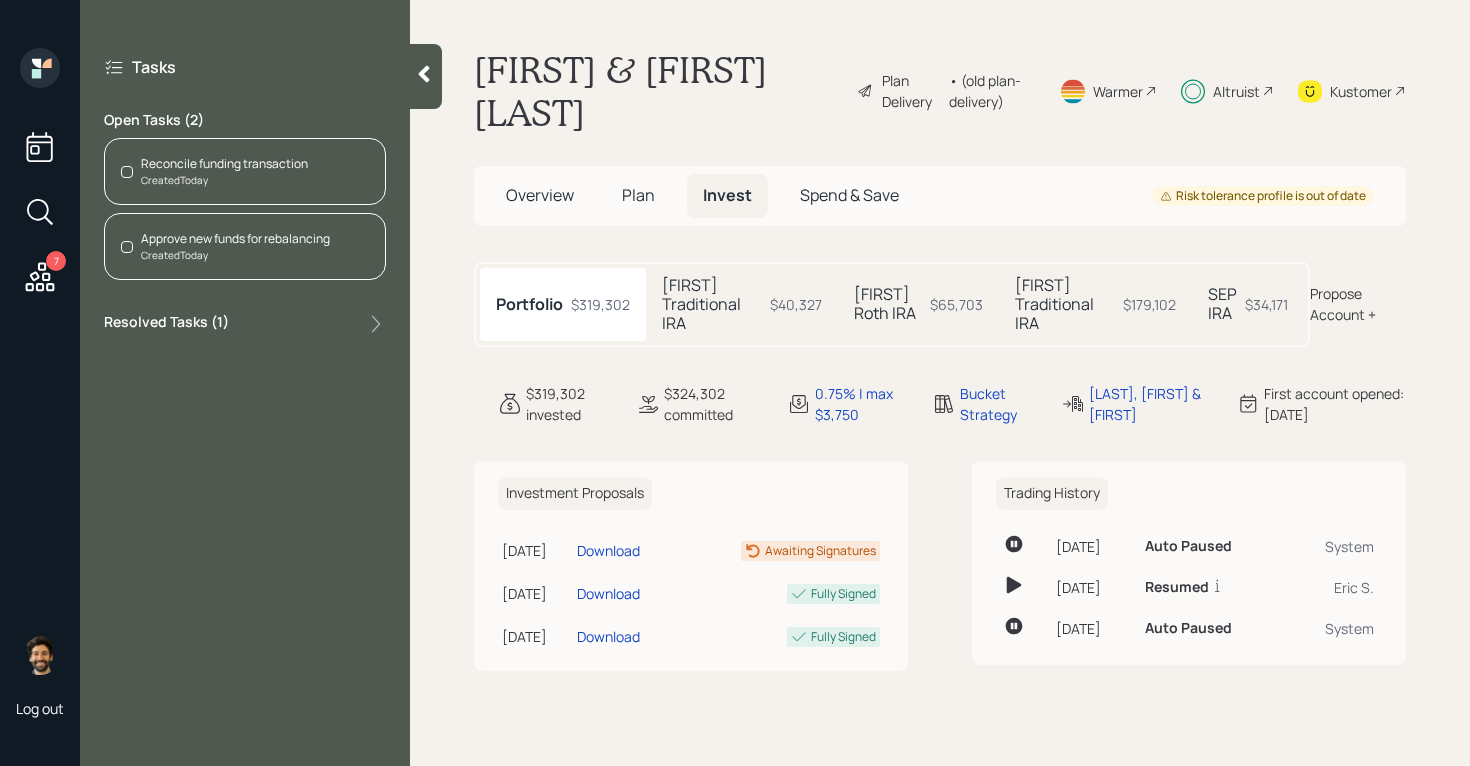 click on "Reconcile funding transaction" at bounding box center [224, 164] 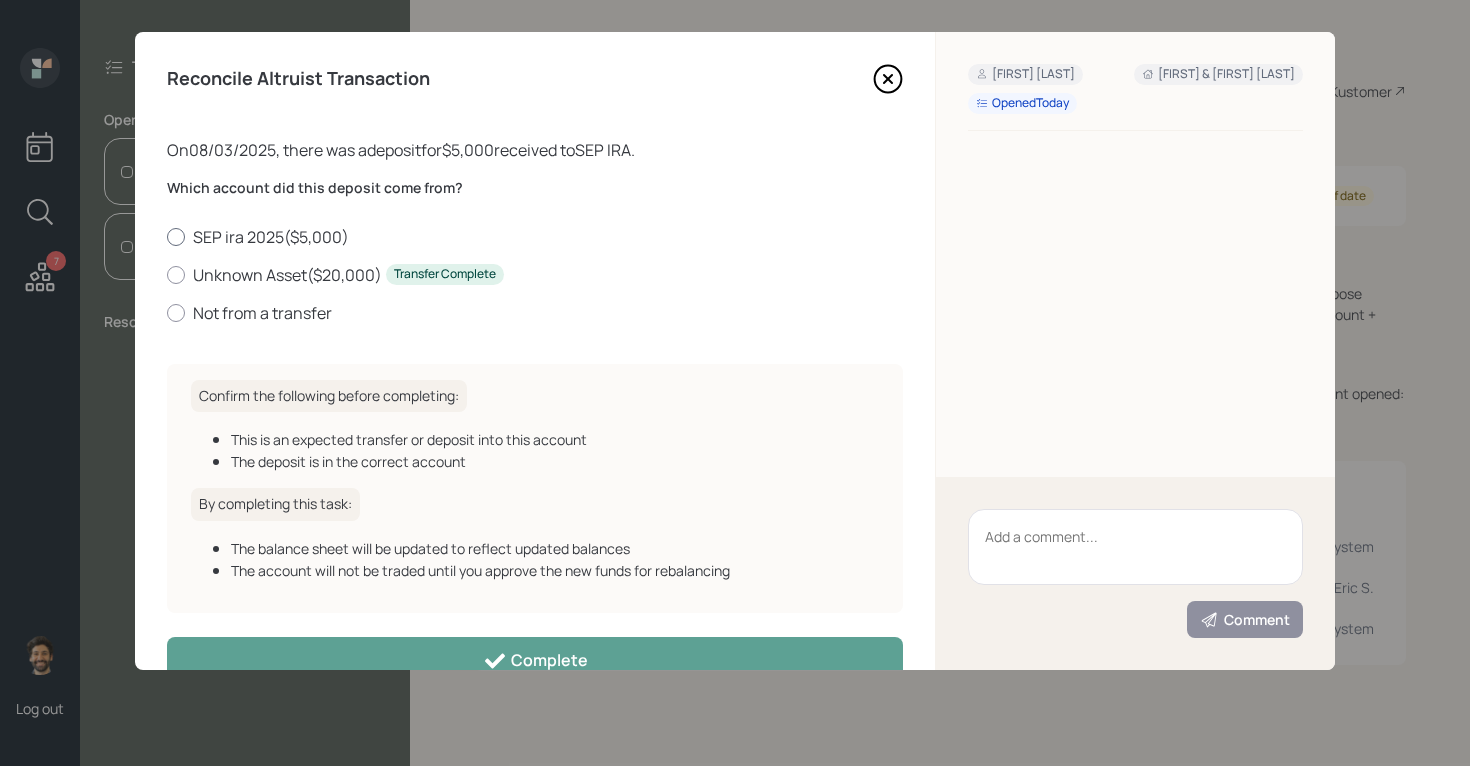 click on "SEP ira 2025  ( $5,000 )" at bounding box center [535, 237] 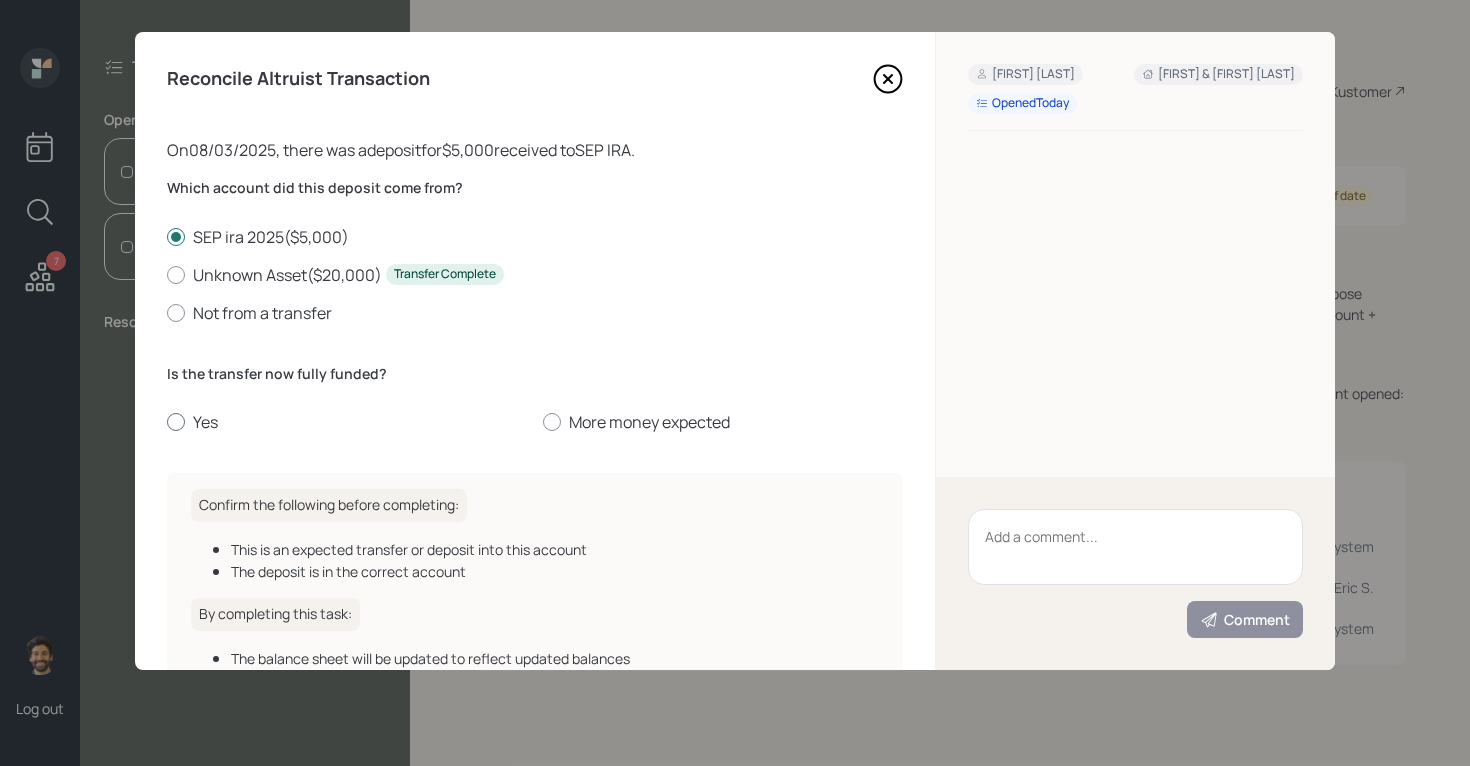 click on "Yes" at bounding box center [347, 422] 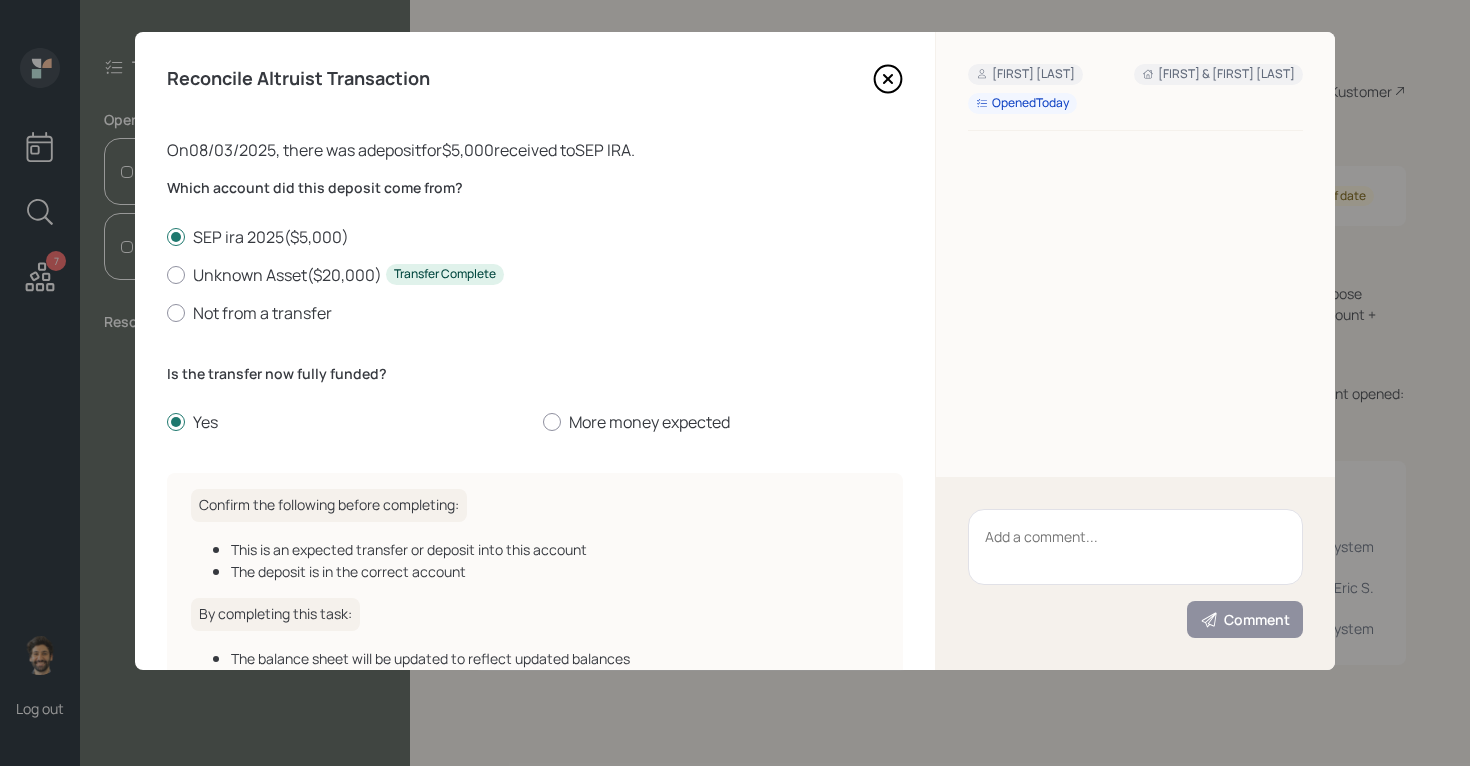 scroll, scrollTop: 155, scrollLeft: 0, axis: vertical 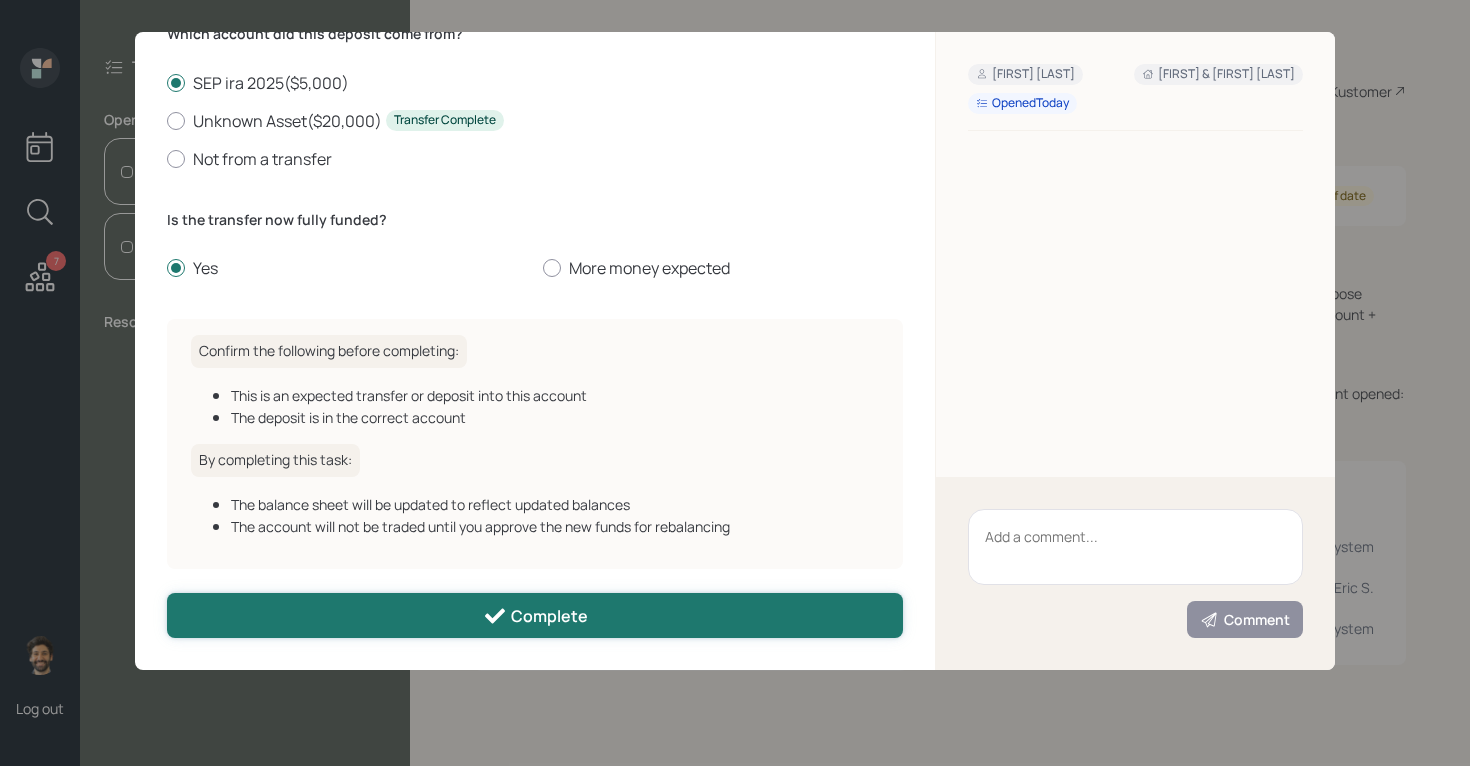 click on "Complete" at bounding box center [535, 615] 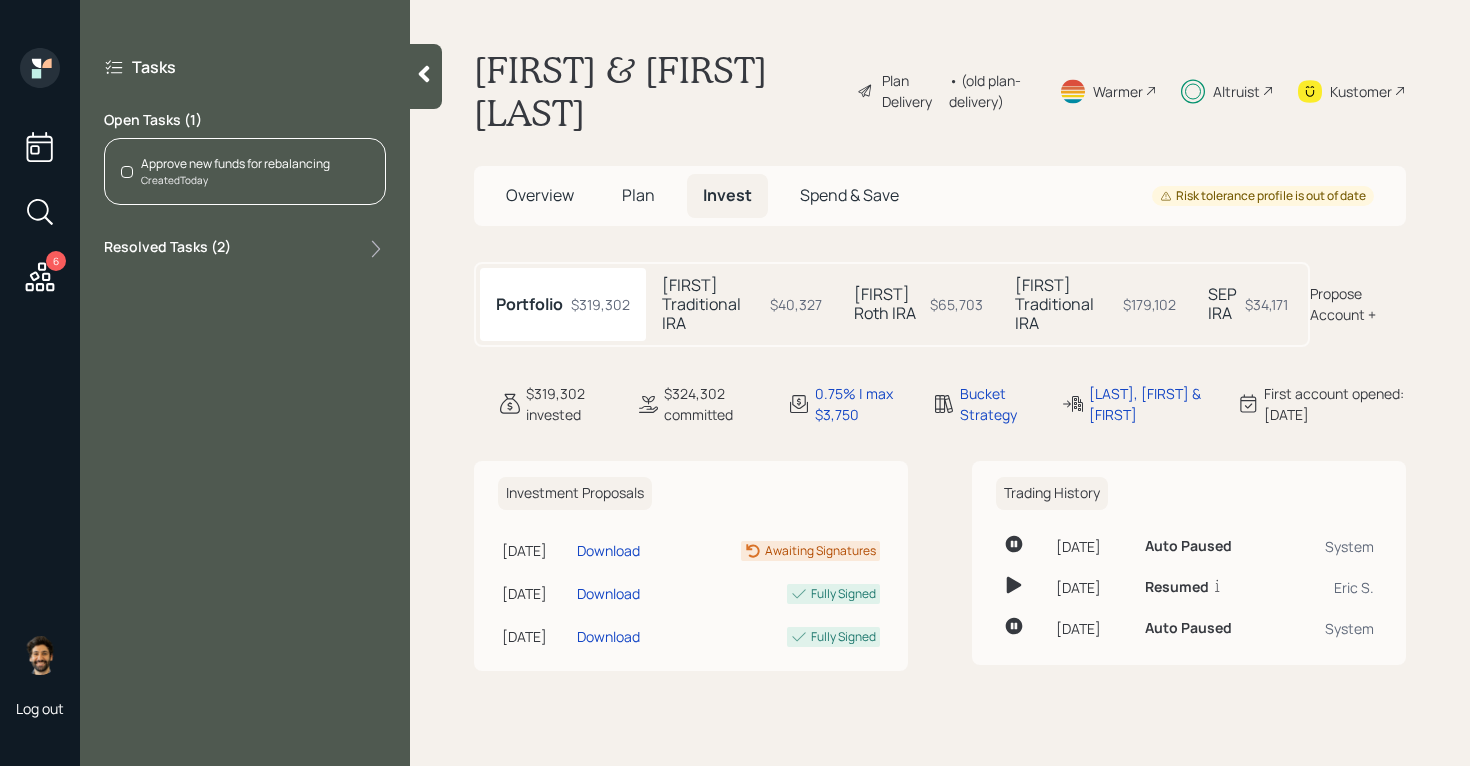 click on "Approve new funds for rebalancing" at bounding box center (235, 164) 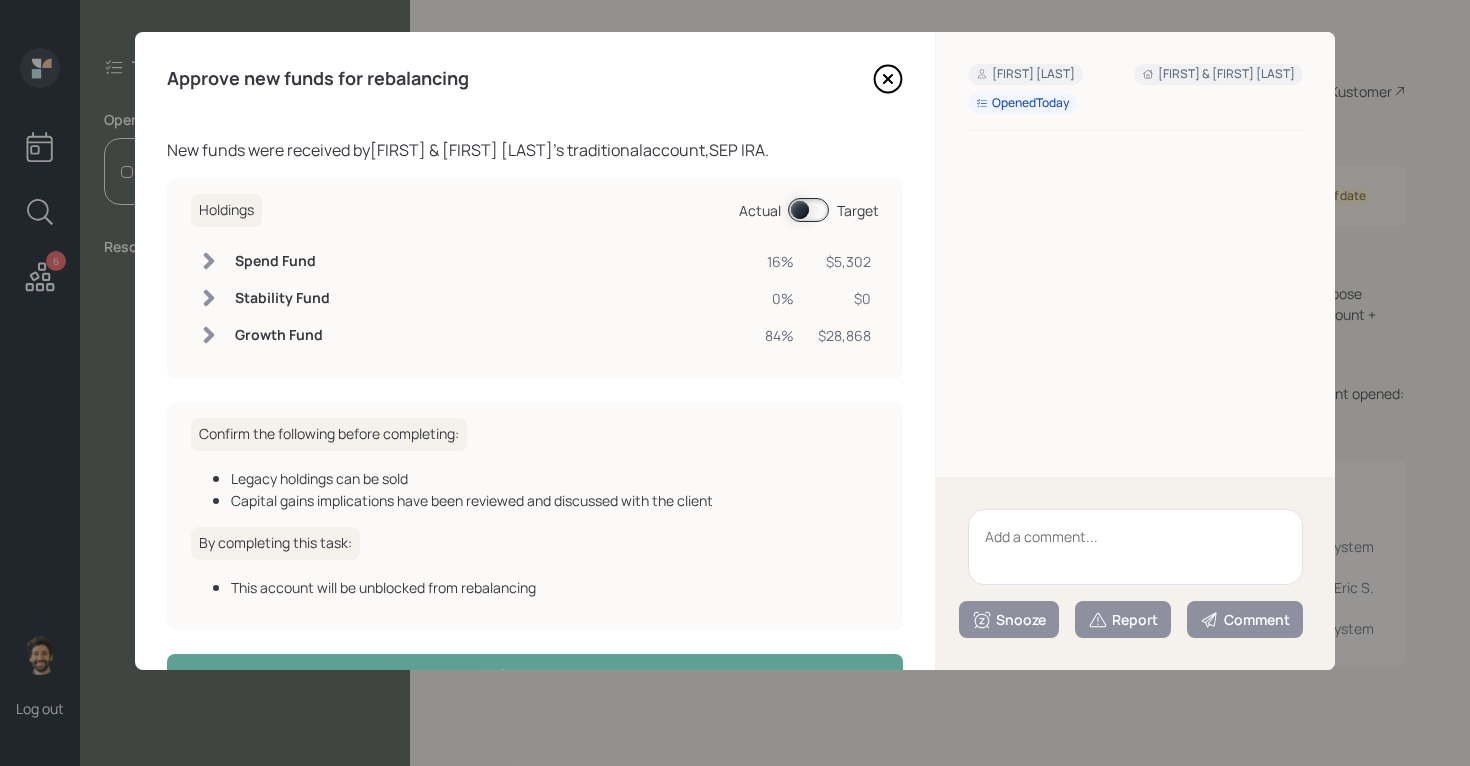 scroll, scrollTop: 61, scrollLeft: 0, axis: vertical 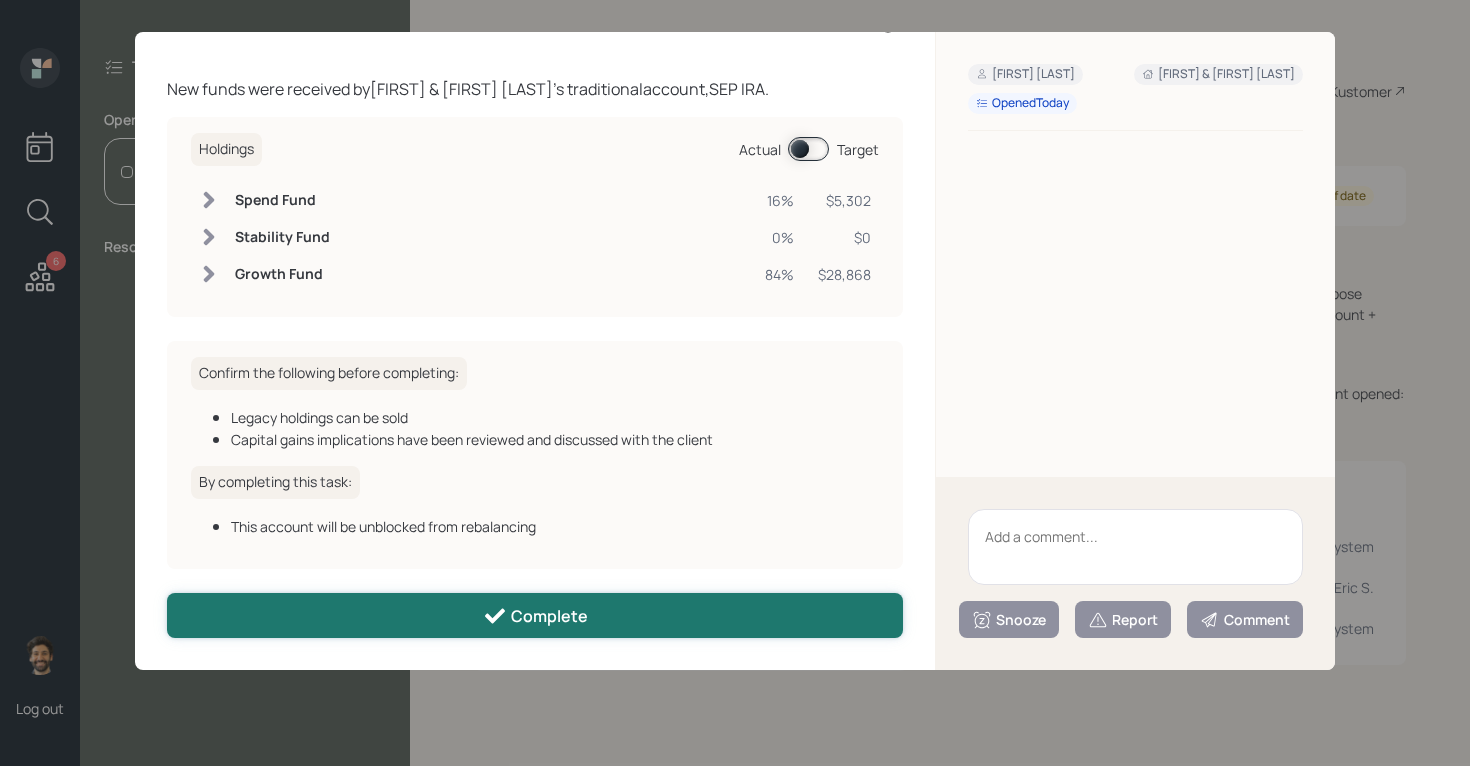 click on "Complete" at bounding box center [535, 615] 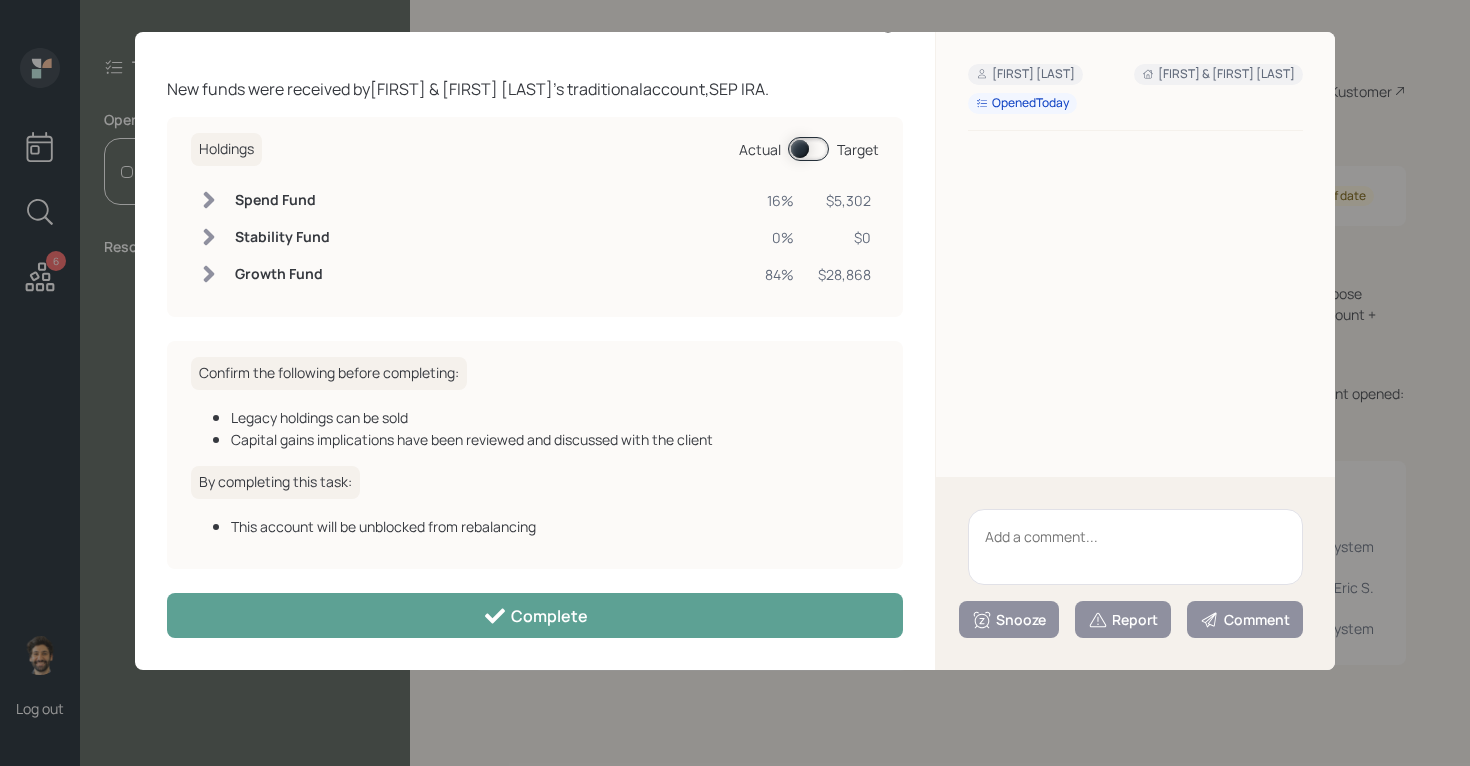 scroll, scrollTop: 39, scrollLeft: 0, axis: vertical 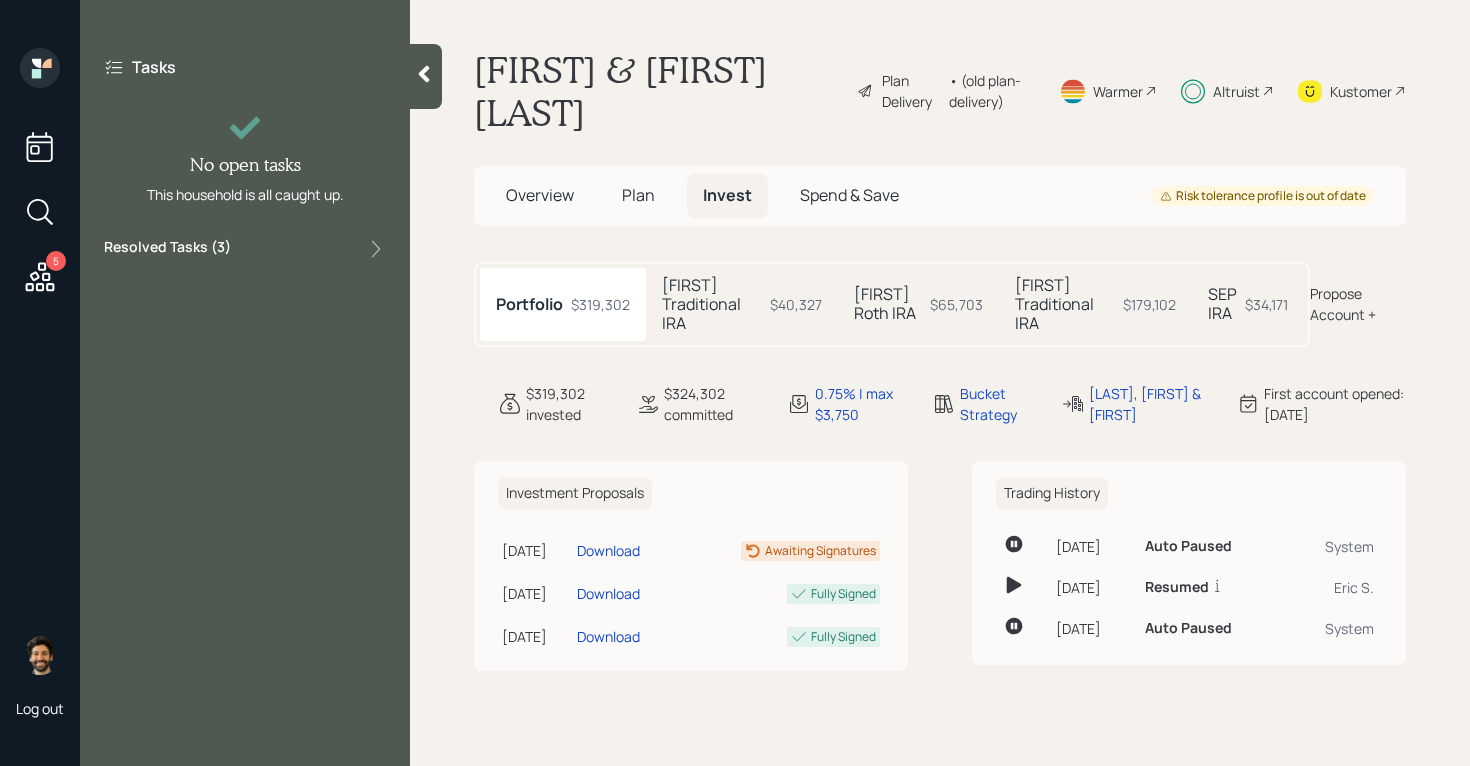 click 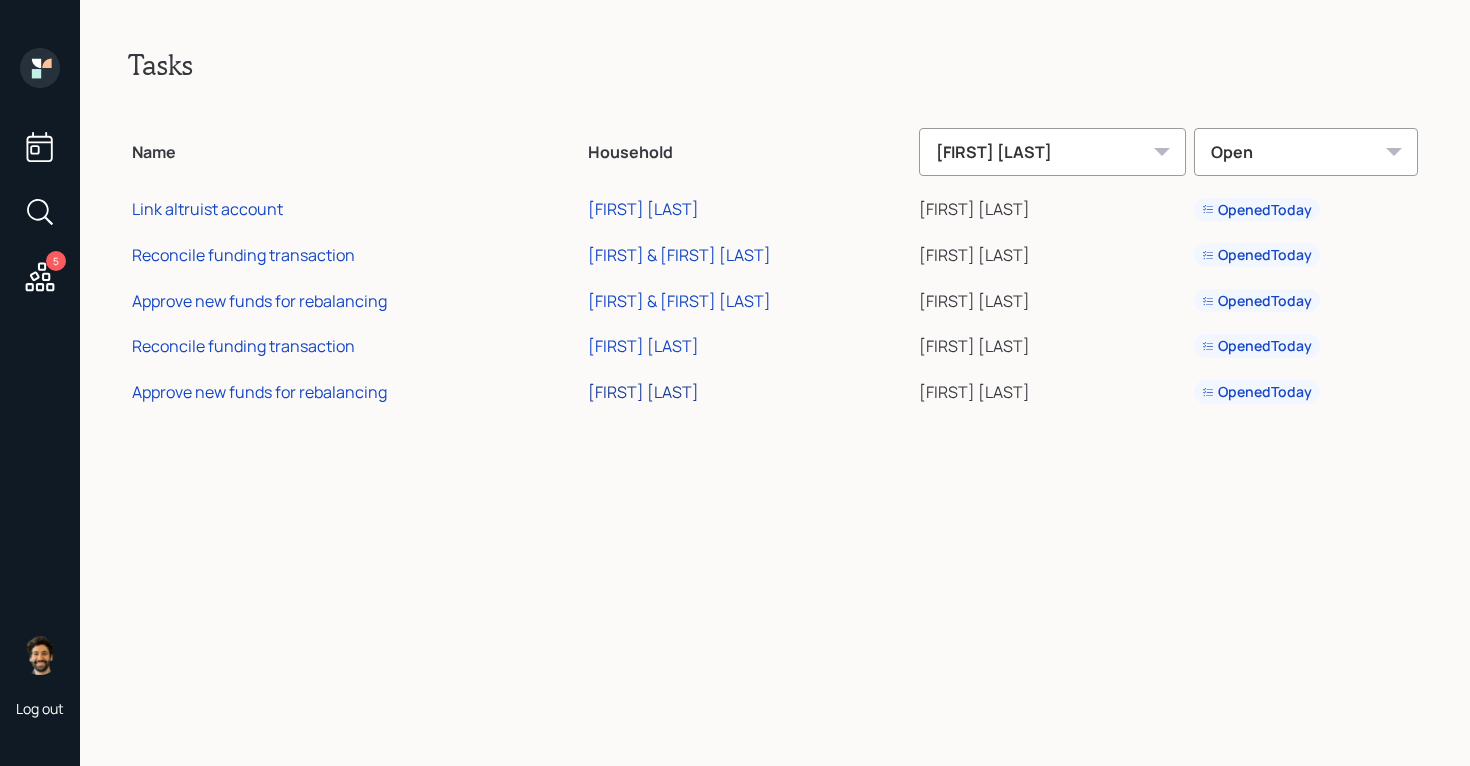 click on "[FIRST] [LAST]" at bounding box center (643, 392) 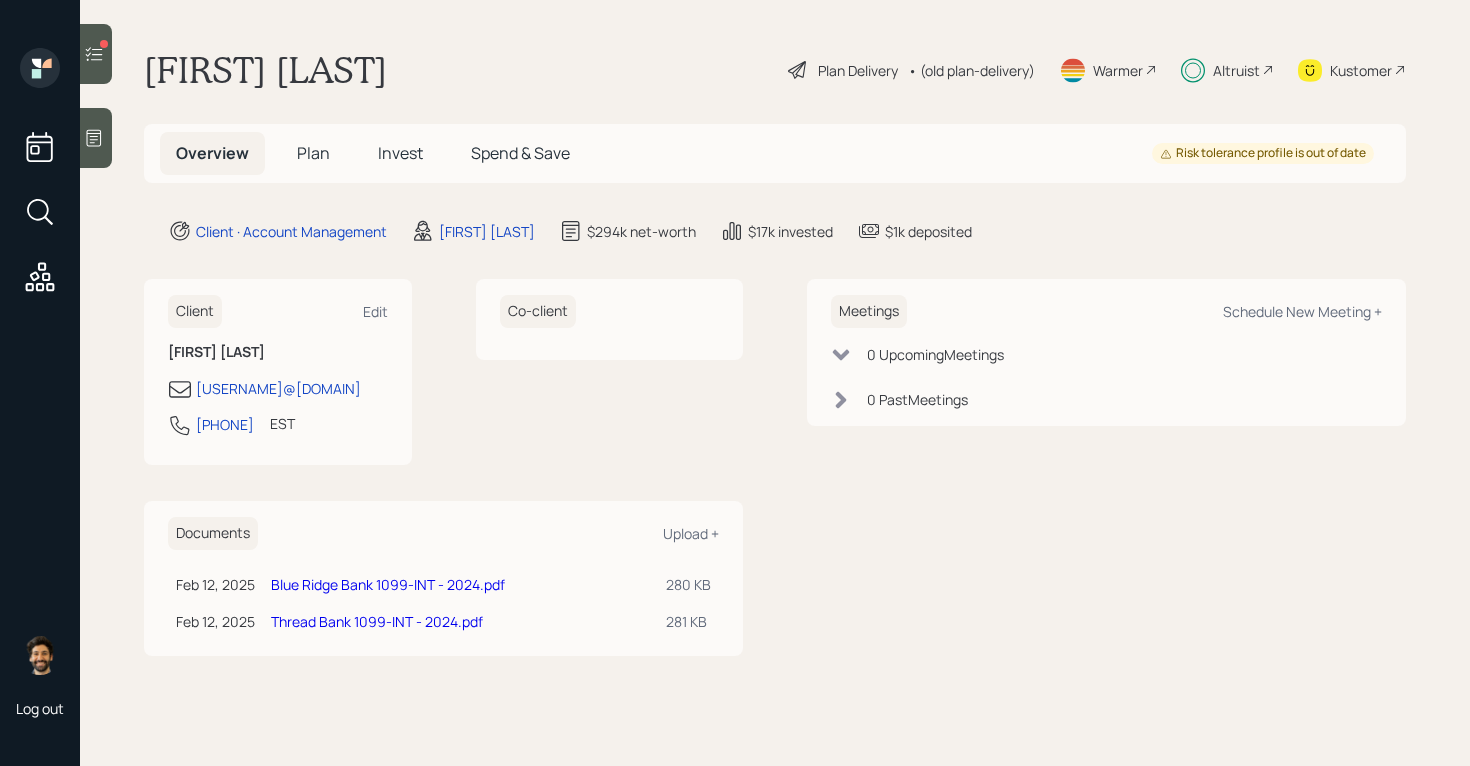 scroll, scrollTop: 0, scrollLeft: 0, axis: both 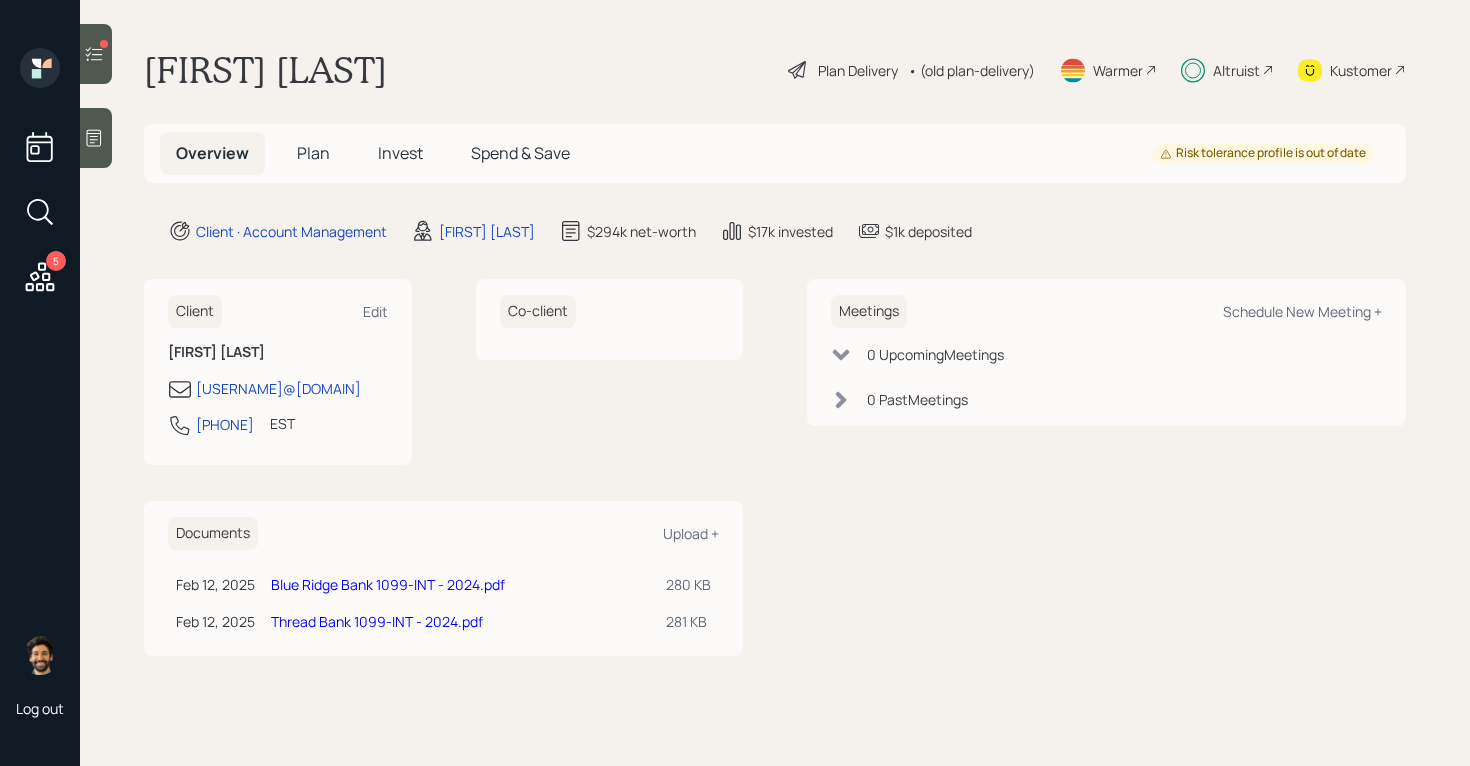 click at bounding box center [96, 54] 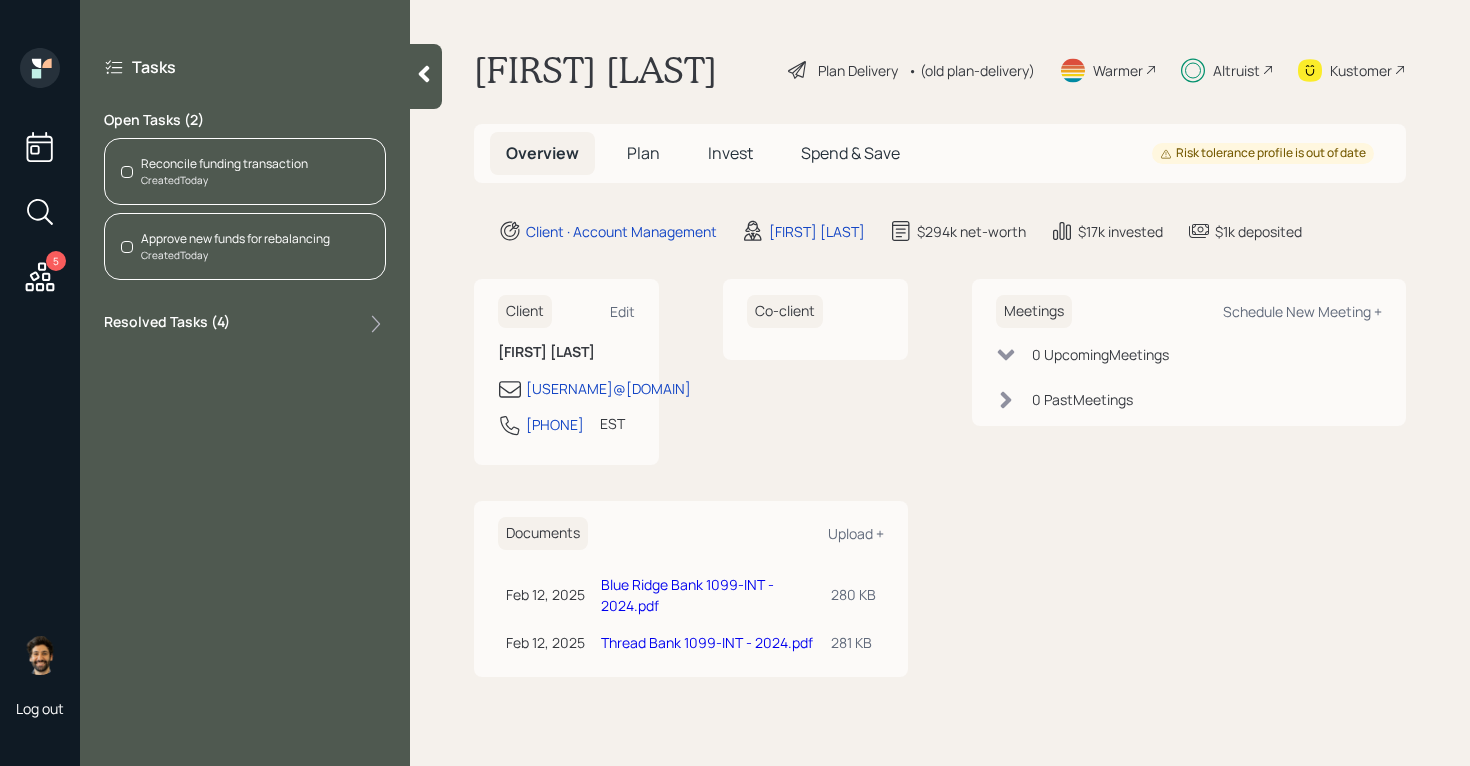 click on "Created  Today" at bounding box center [224, 180] 